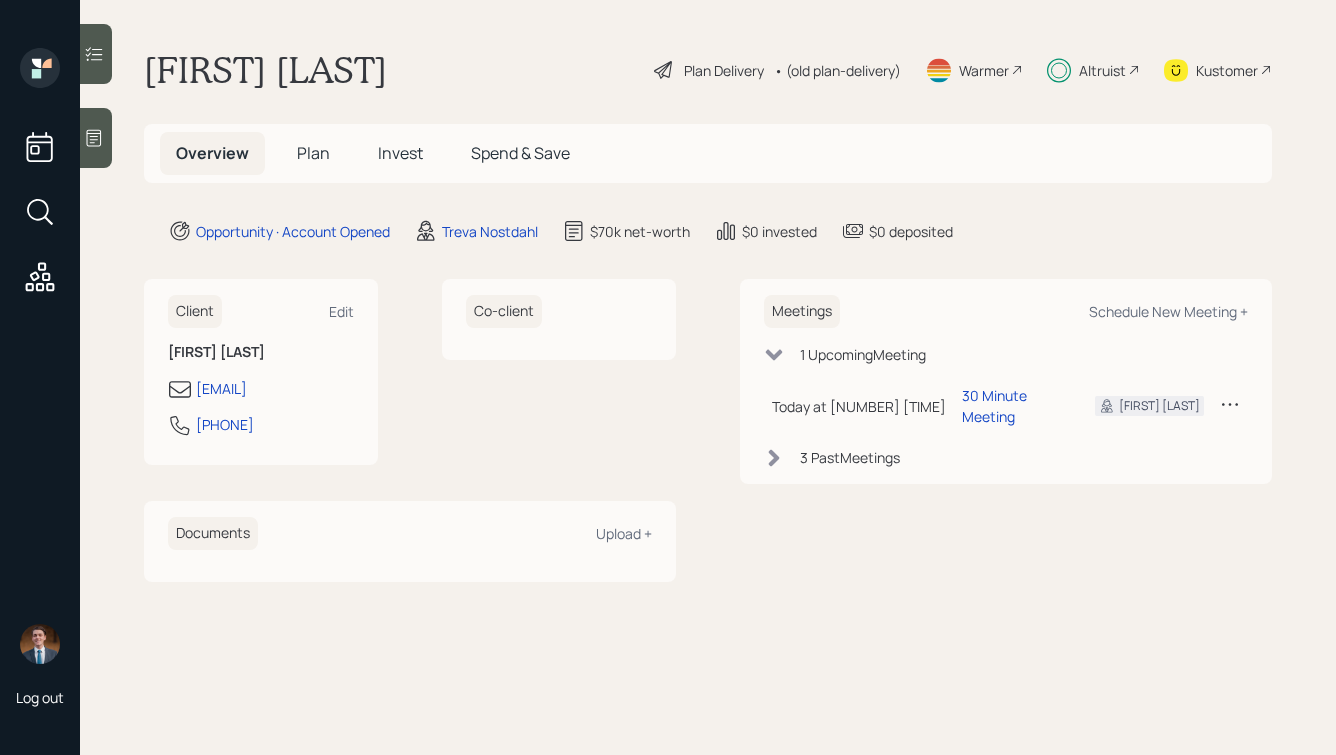 scroll, scrollTop: 0, scrollLeft: 0, axis: both 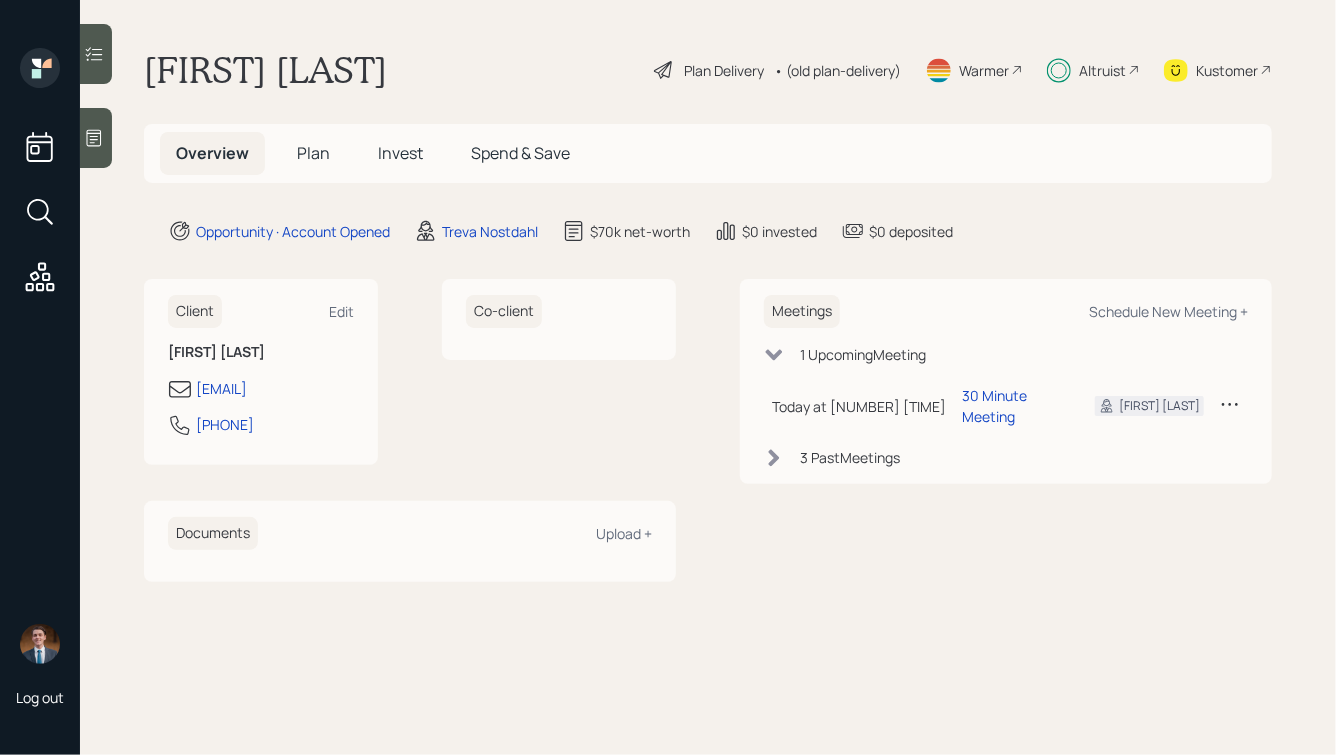 click on "Altruist" at bounding box center [1102, 70] 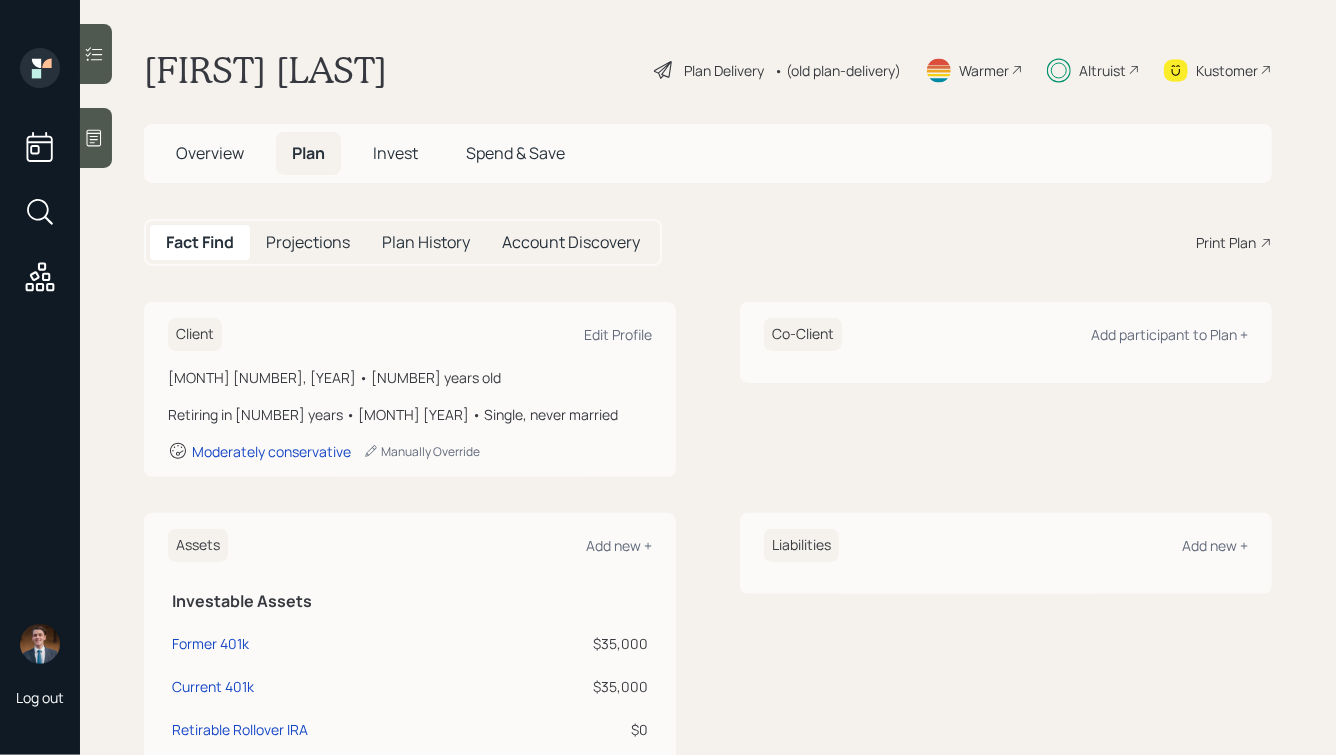 click on "Account Discovery" at bounding box center [571, 242] 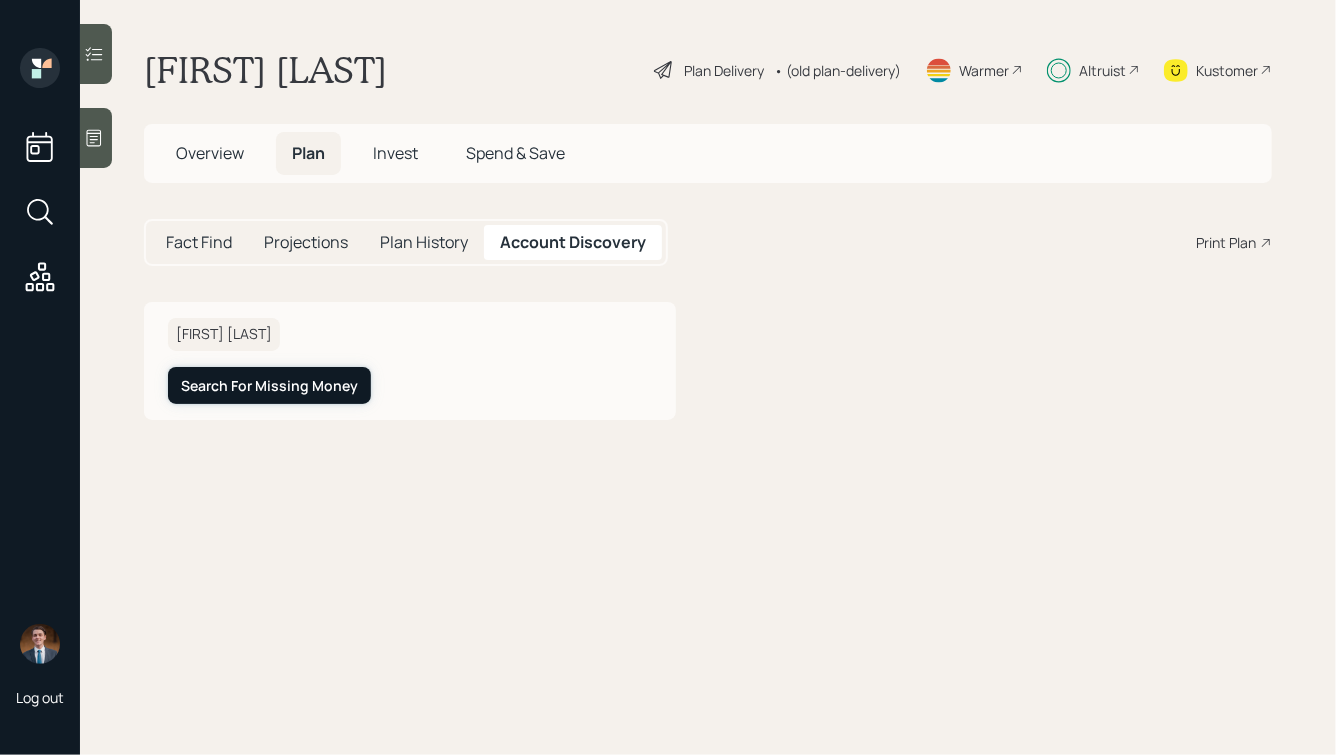 click on "Search For Missing Money" at bounding box center (269, 386) 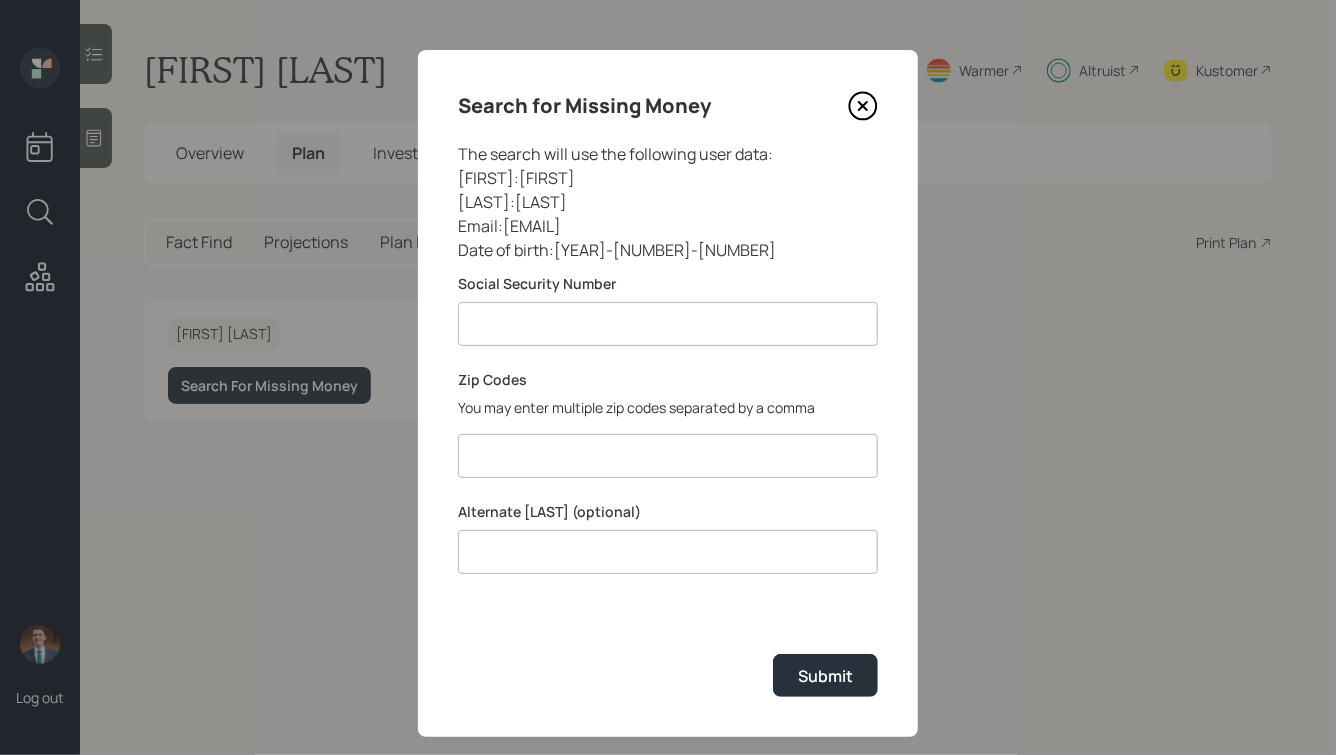 click at bounding box center [668, 456] 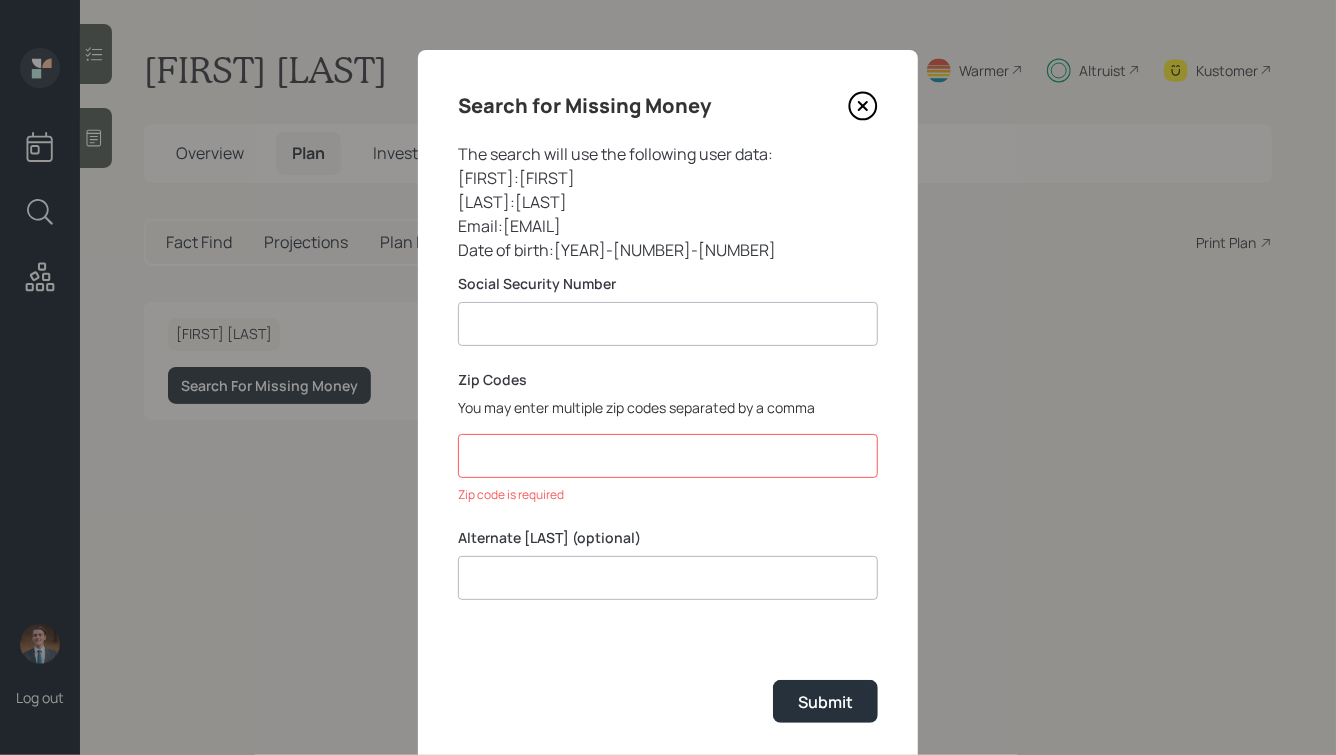 paste on "*******" 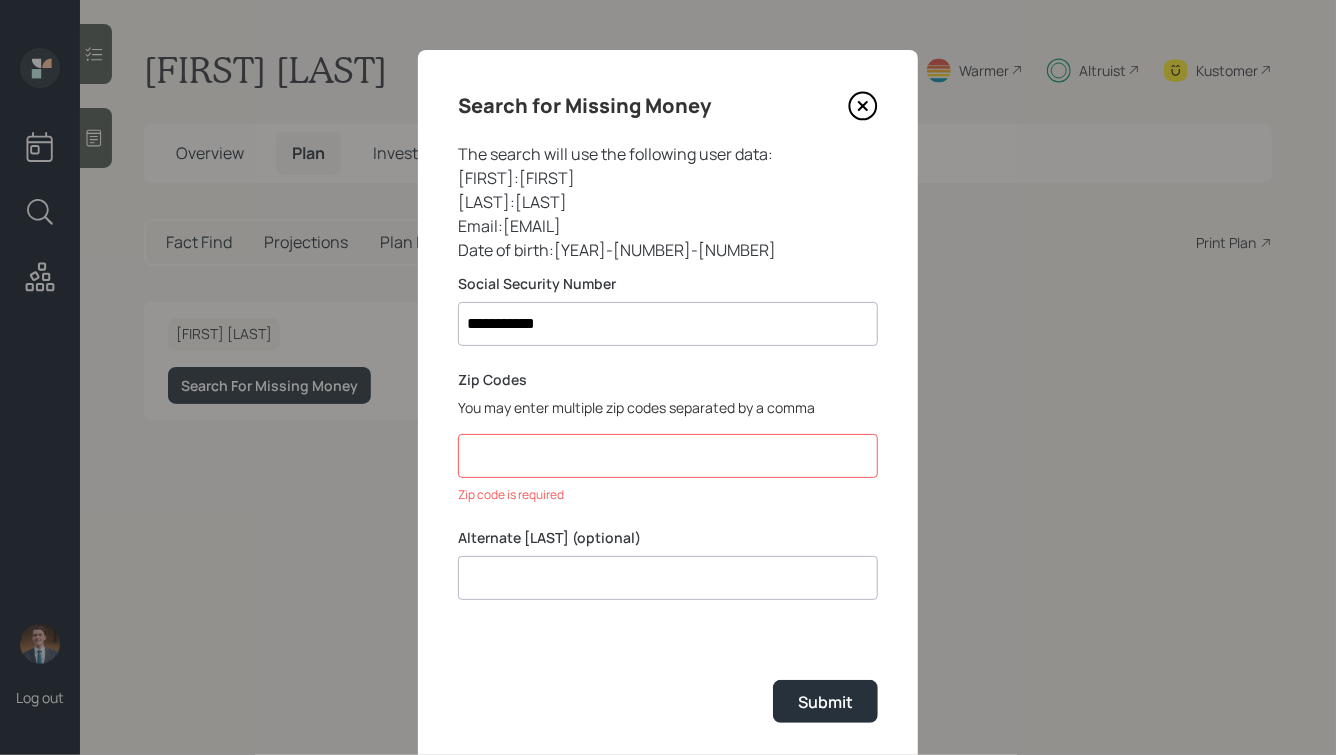 type on "**********" 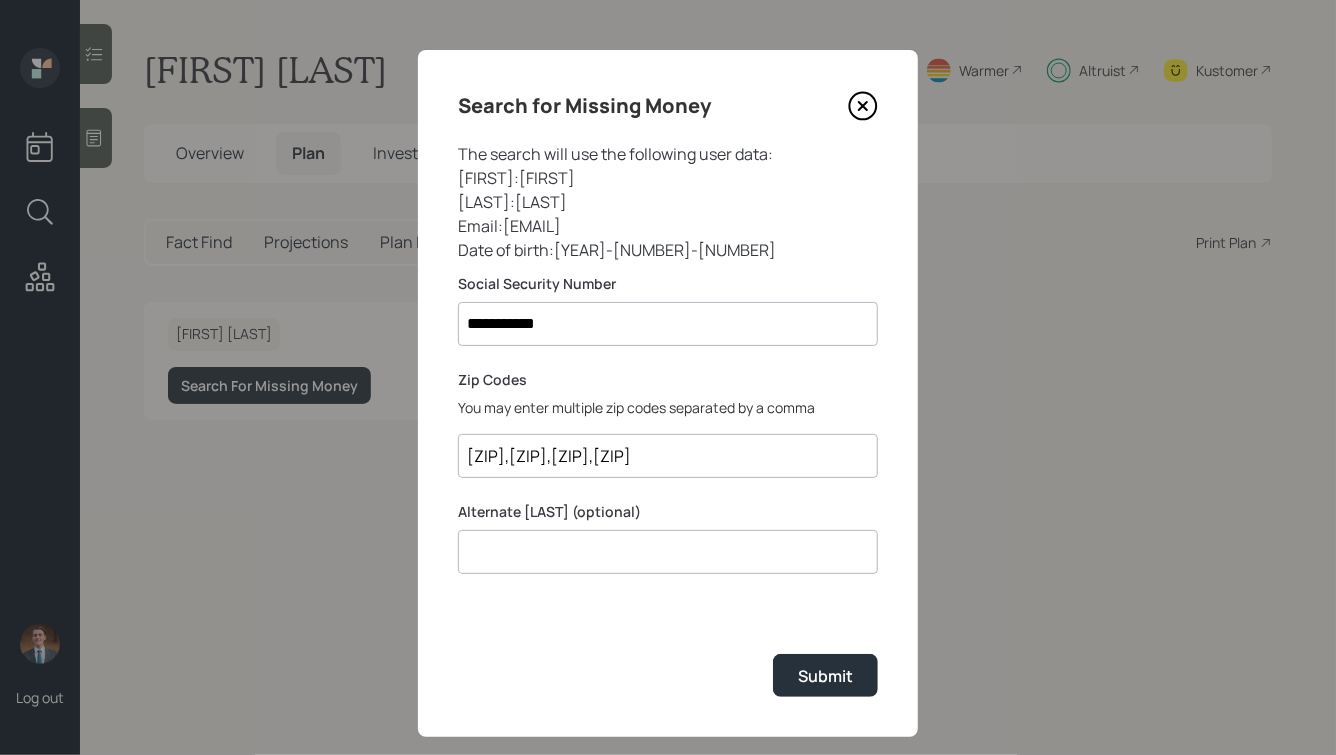 click on "[ZIP],[ZIP],[ZIP],[ZIP]" at bounding box center [668, 456] 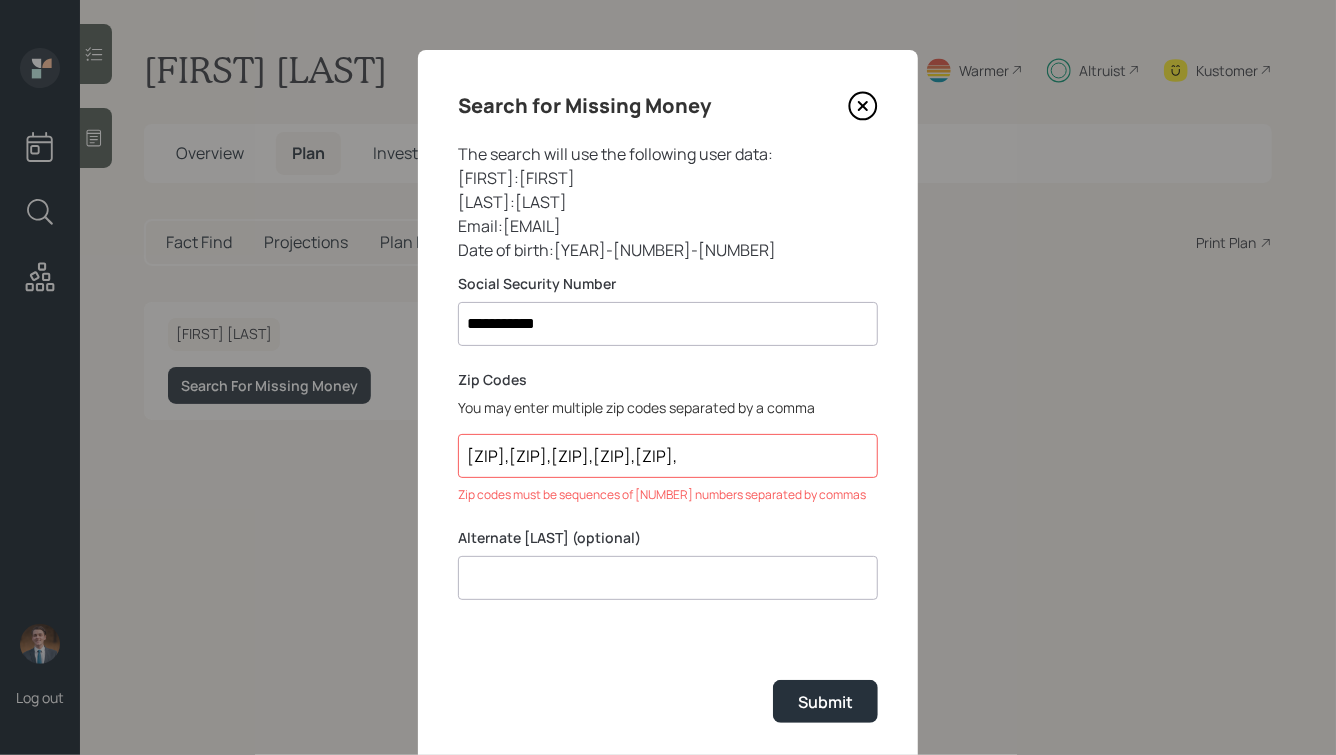 paste on "[ZIP]" 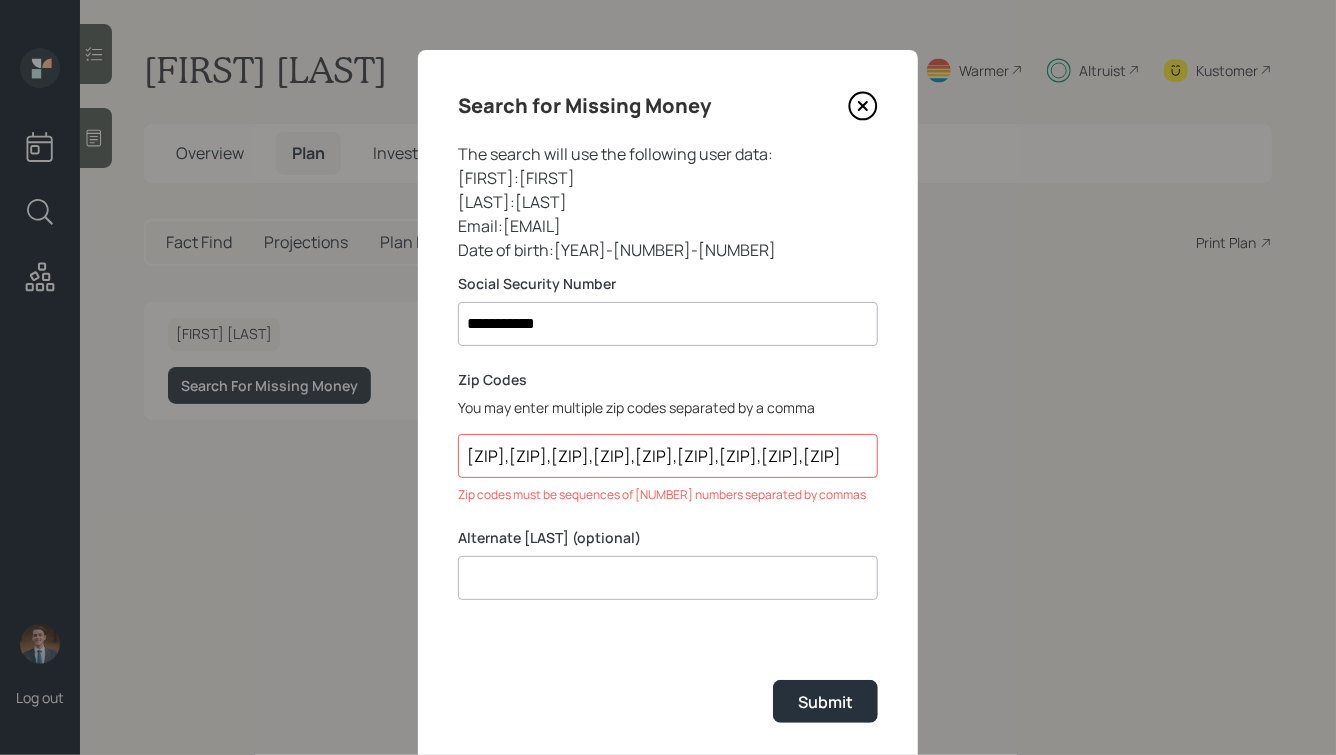 scroll, scrollTop: 0, scrollLeft: 21, axis: horizontal 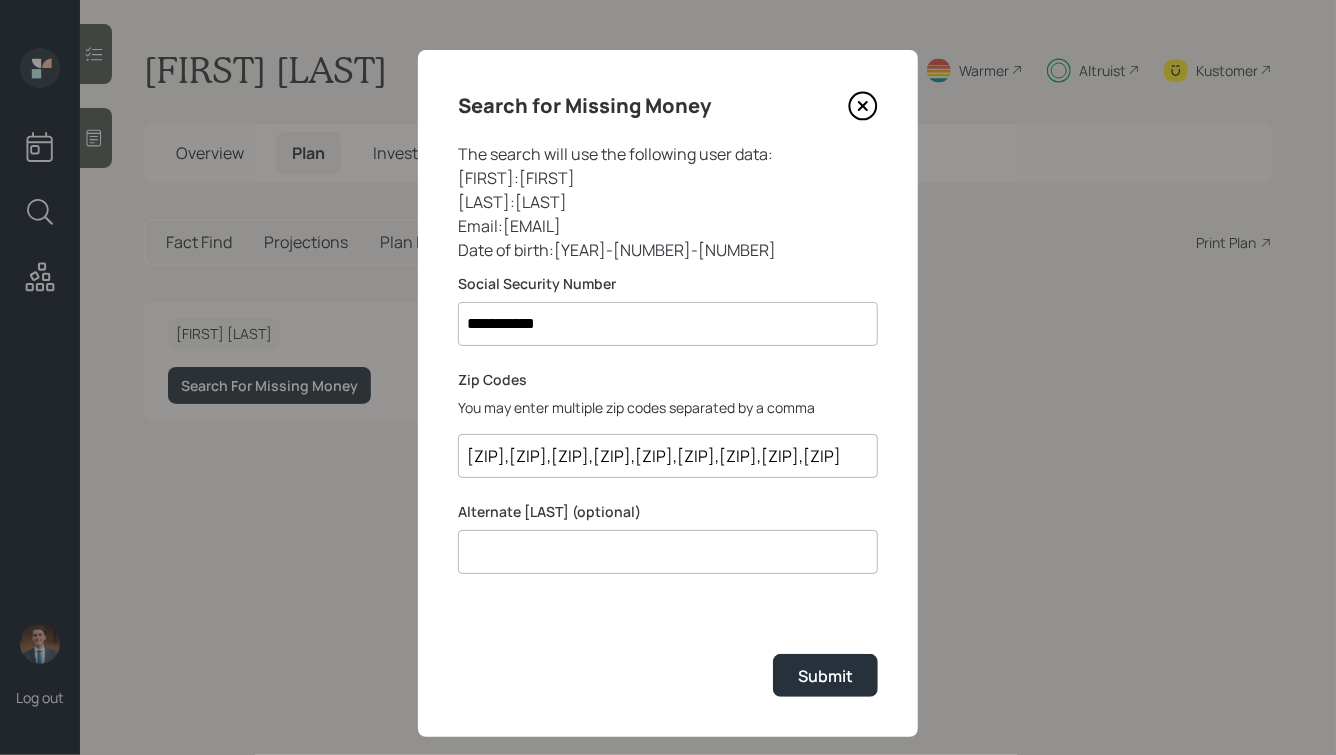 type on "[ZIP],[ZIP],[ZIP],[ZIP],[ZIP],[ZIP],[ZIP],[ZIP],[ZIP]" 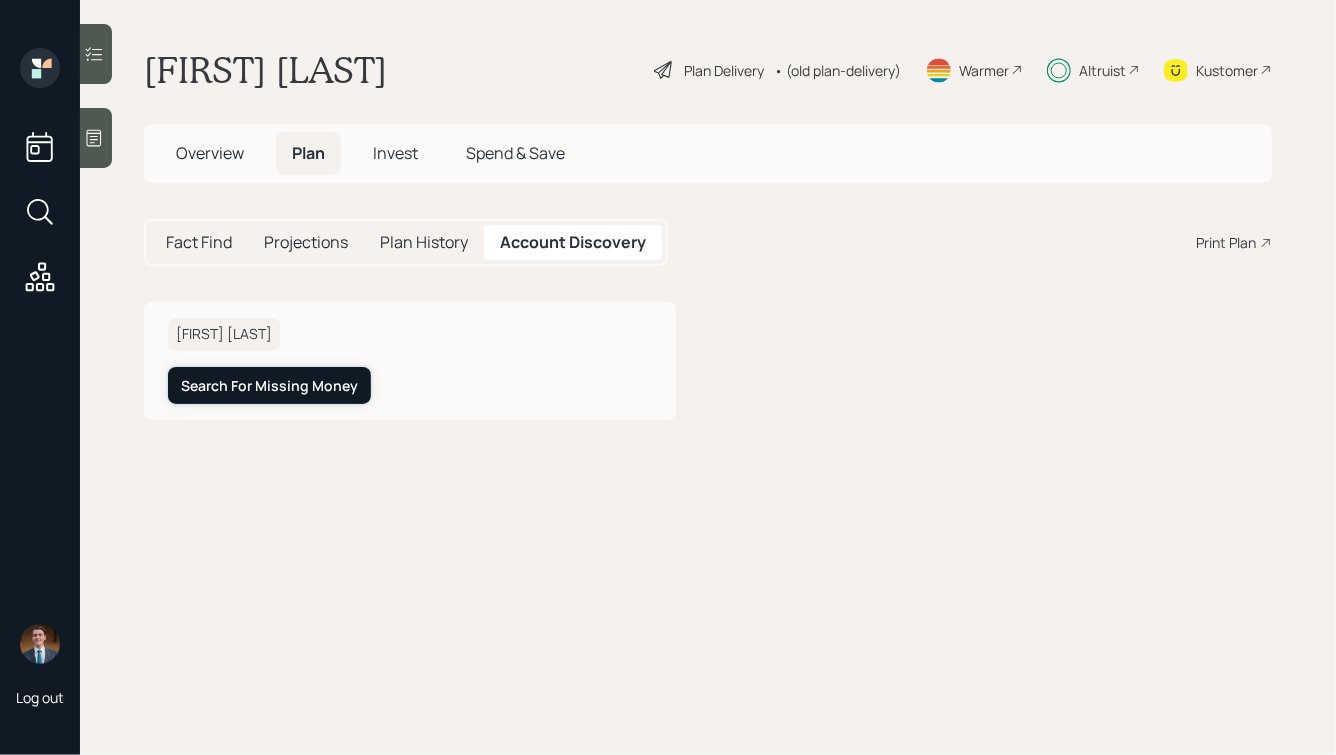 click on "Search For Missing Money" at bounding box center [269, 386] 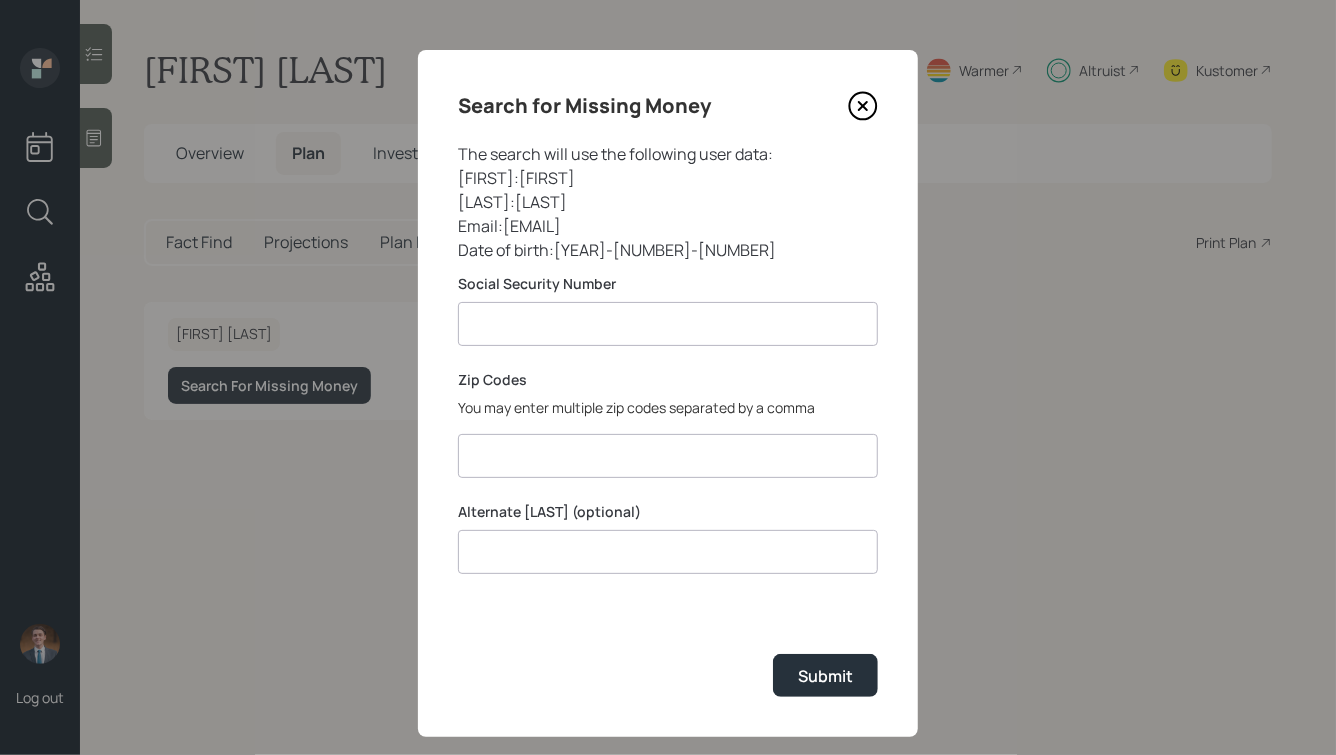 click 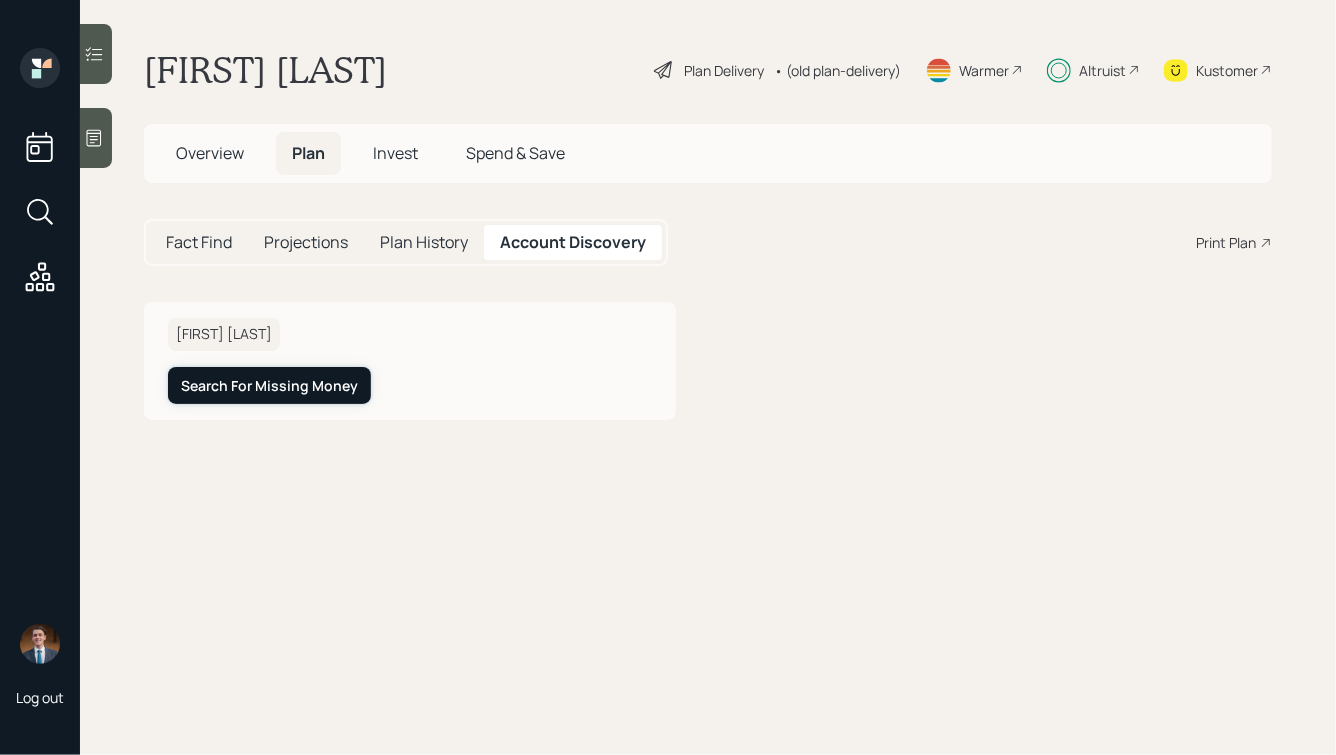 click on "Search For Missing Money" at bounding box center (269, 386) 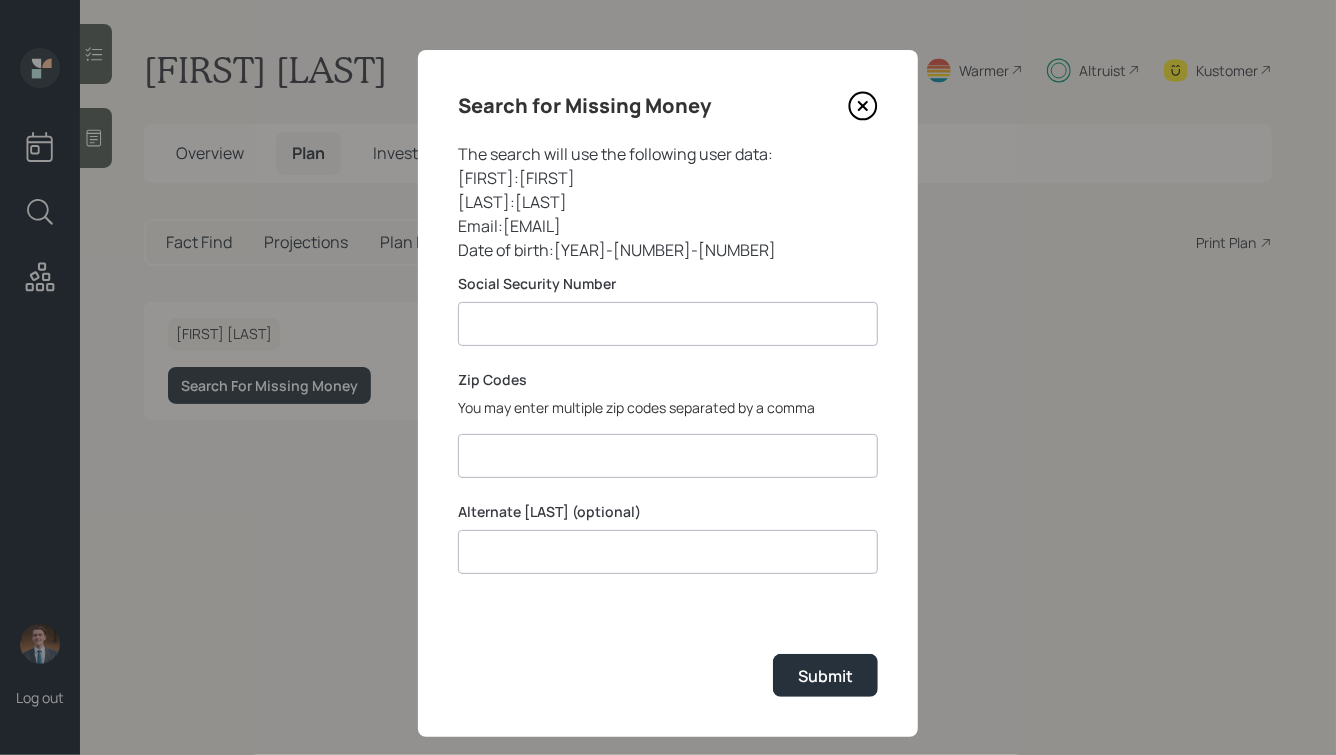 click at bounding box center (668, 456) 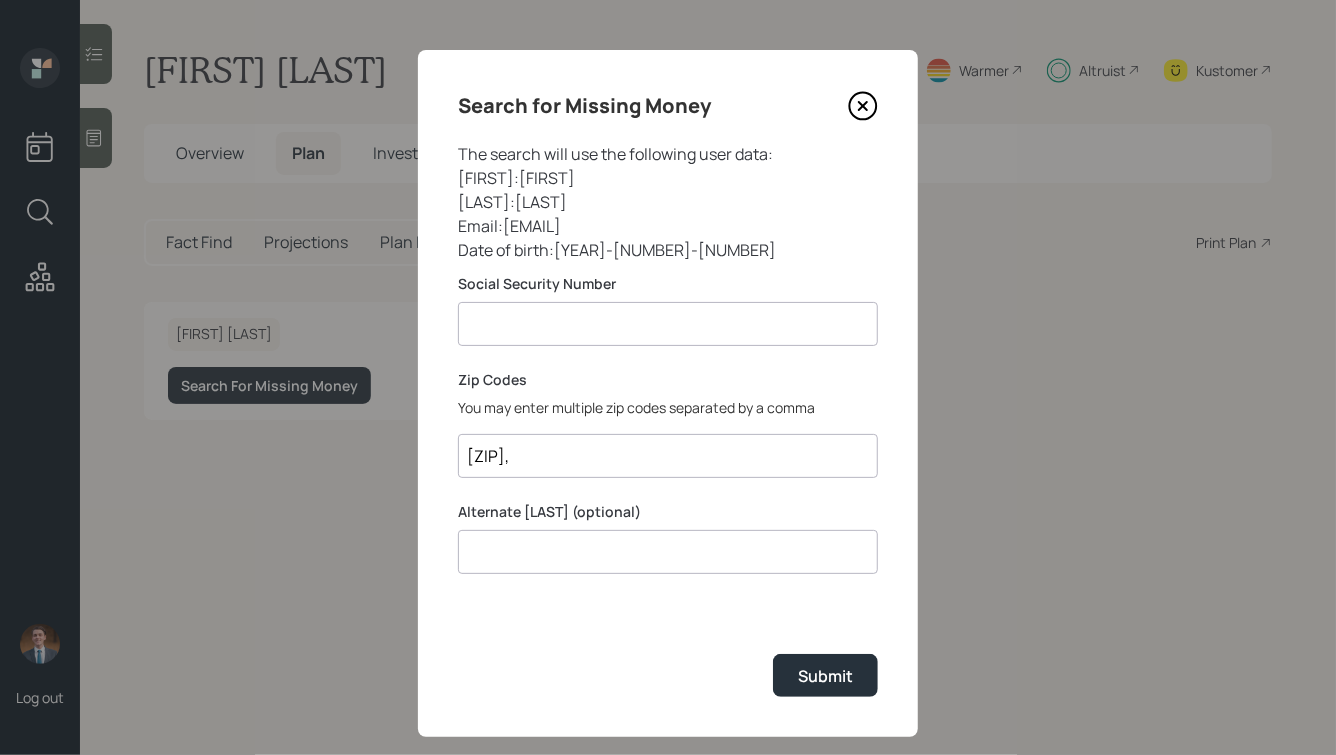 paste on "[ZIP]" 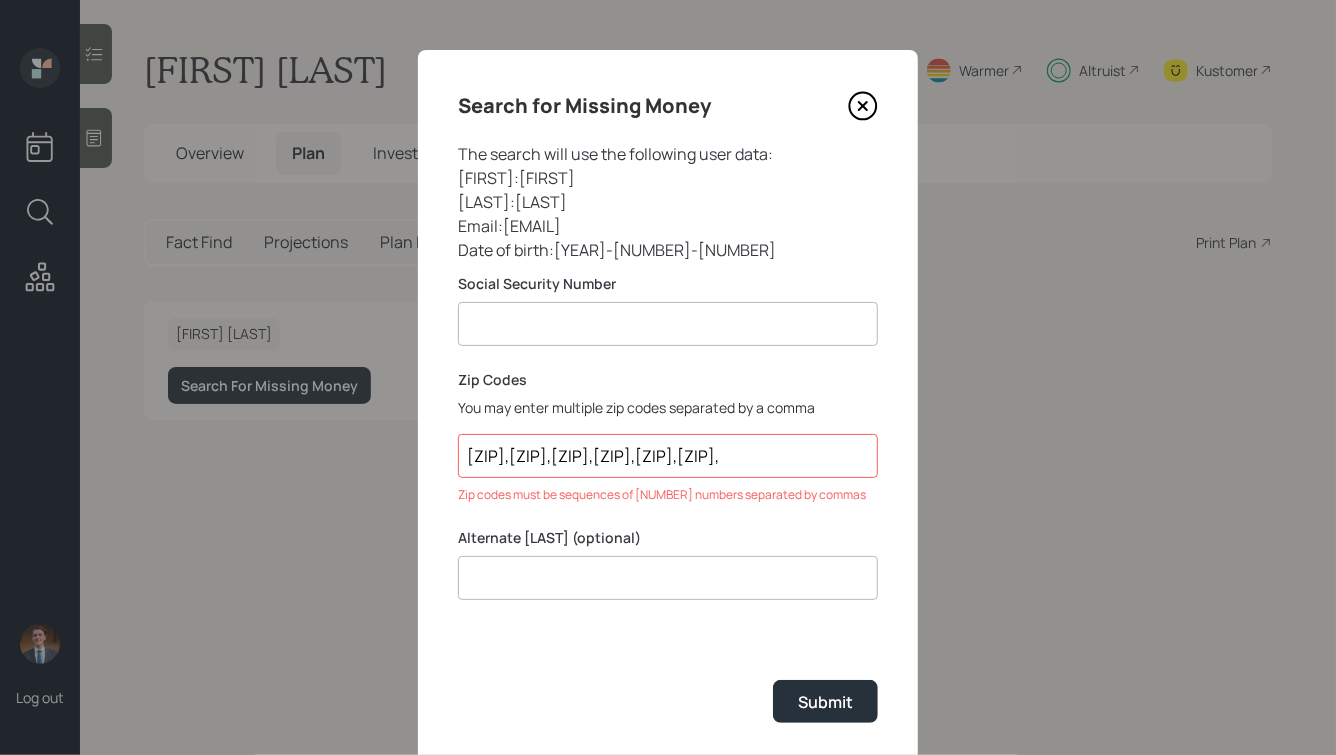 type on "[ZIP],[ZIP],[ZIP],[ZIP],[ZIP],[ZIP]," 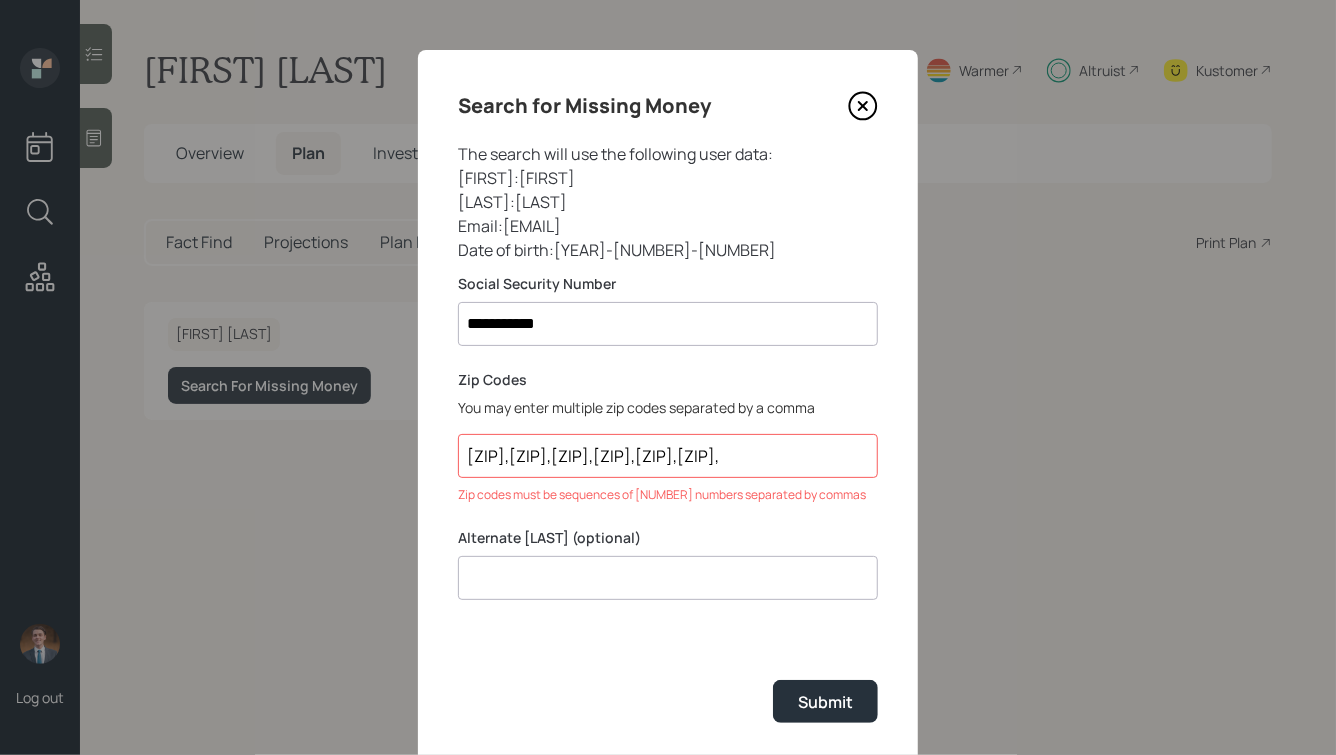 type on "**********" 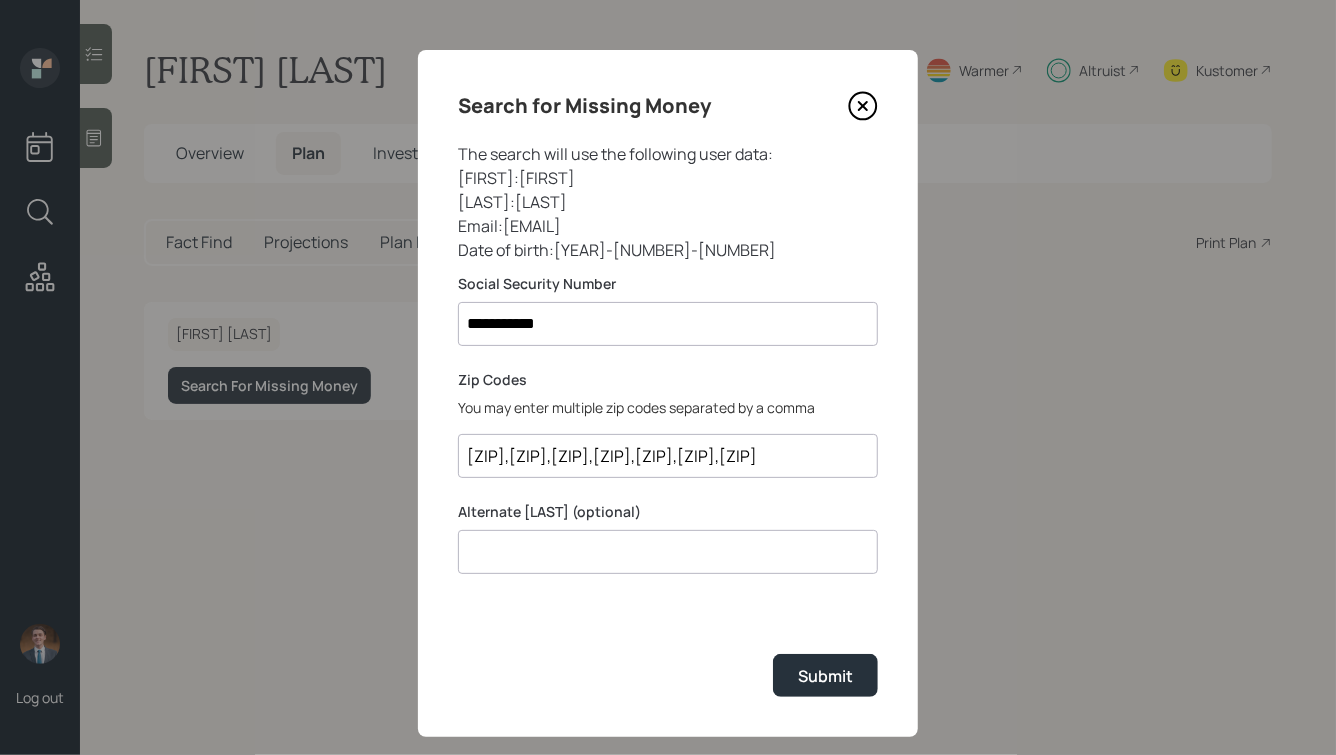 click on "[ZIP],[ZIP],[ZIP],[ZIP],[ZIP],[ZIP],[ZIP]" at bounding box center [668, 456] 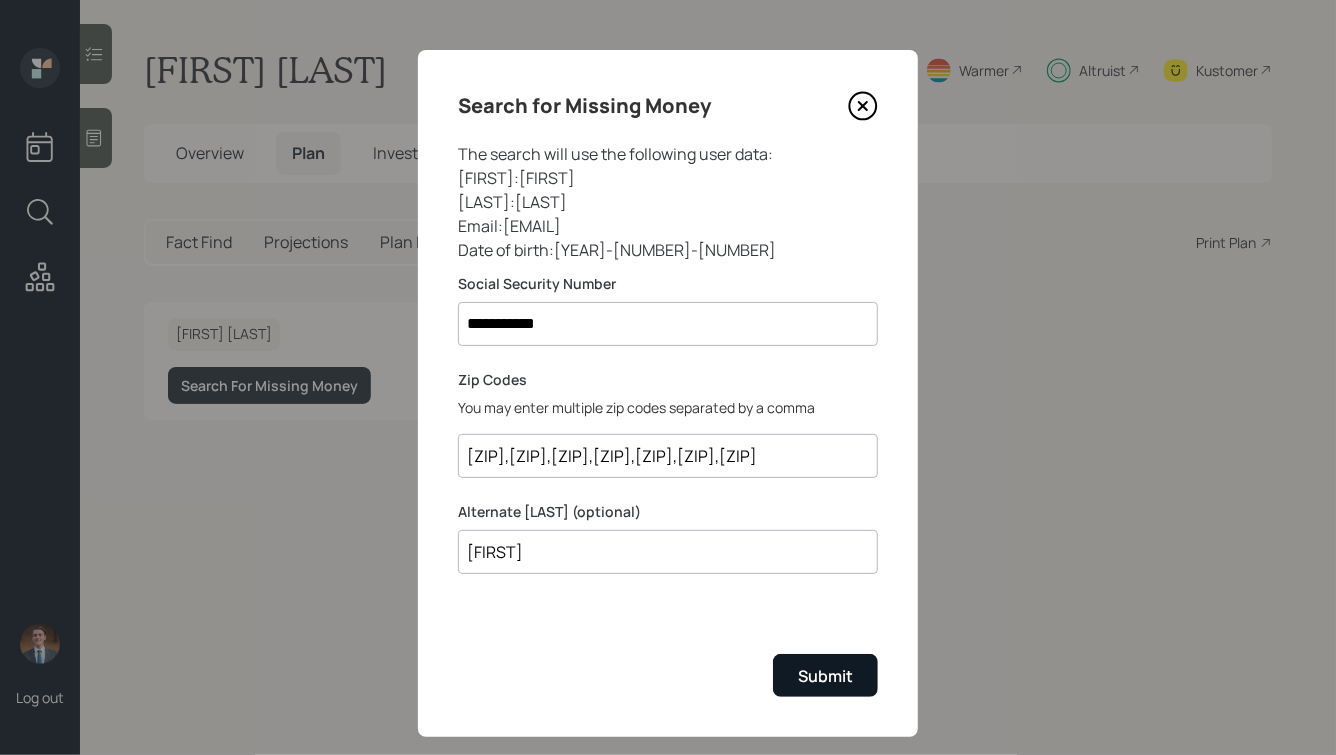 type on "[FIRST]" 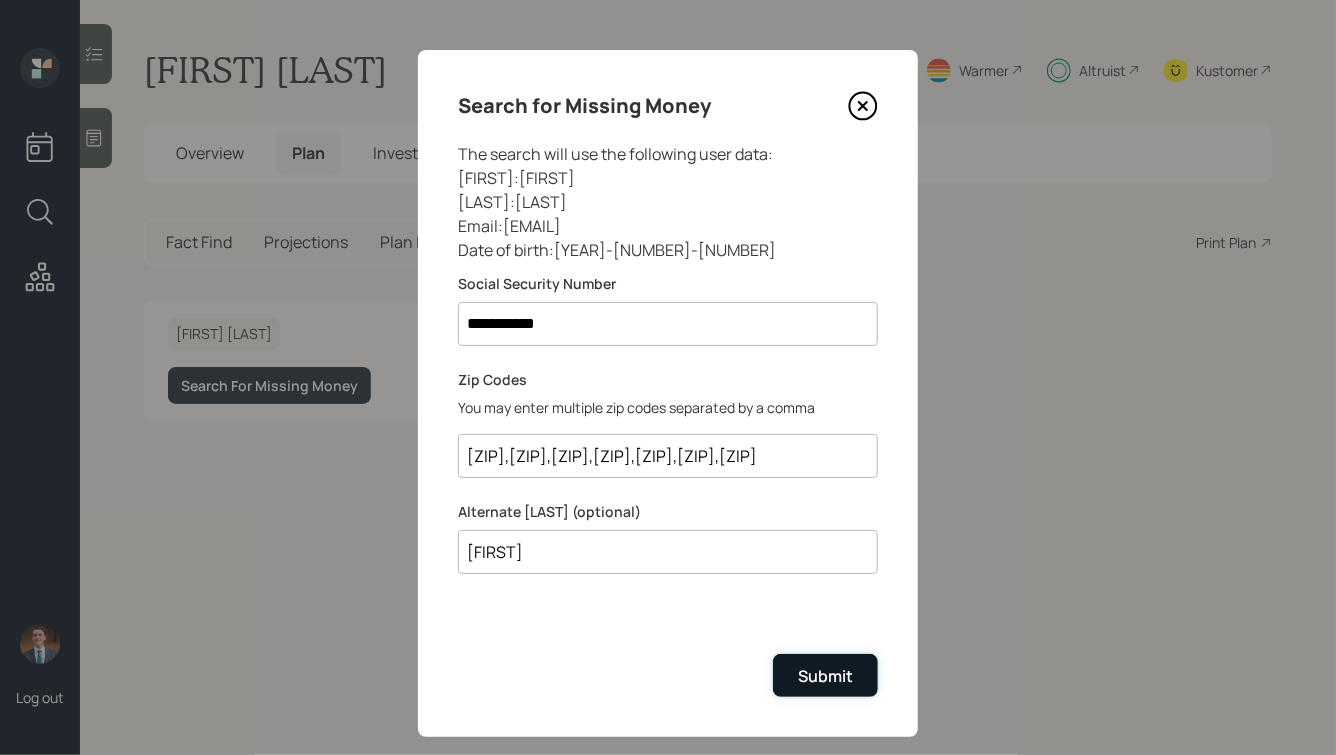 click on "Submit" at bounding box center [825, 676] 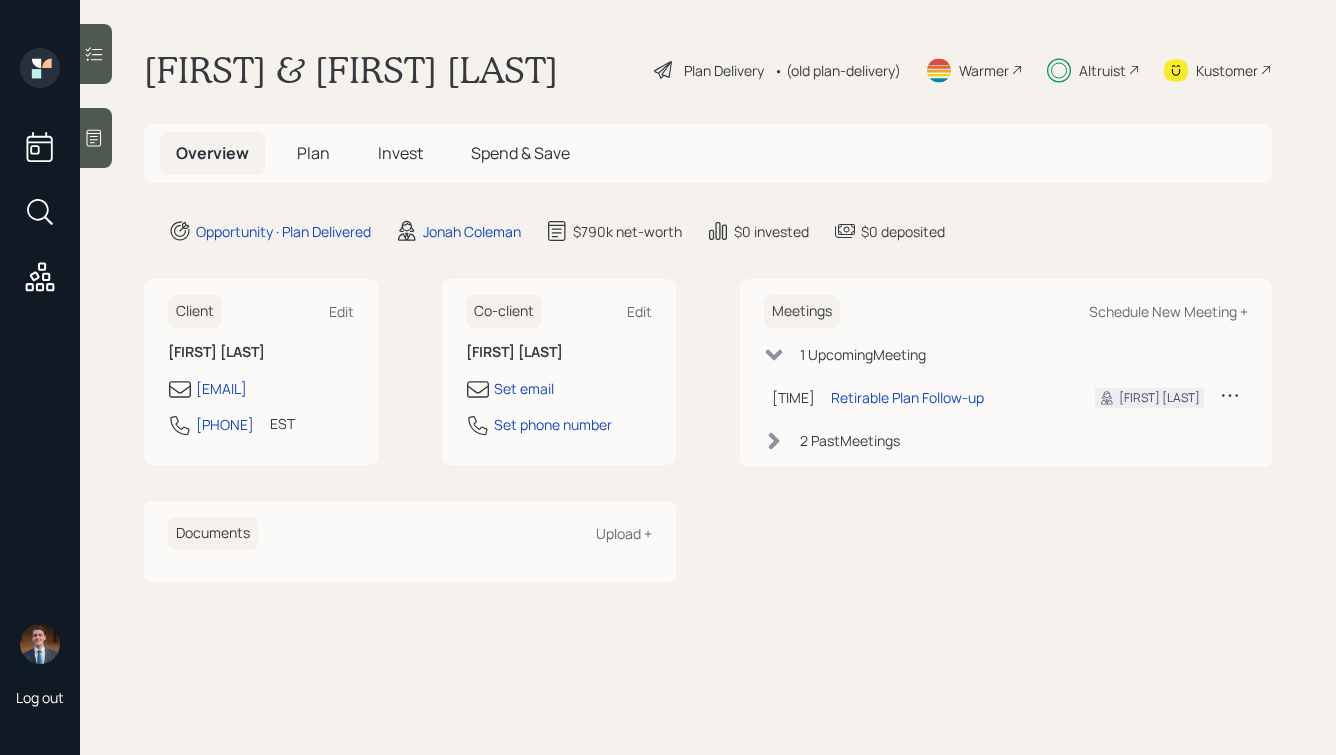 scroll, scrollTop: 0, scrollLeft: 0, axis: both 